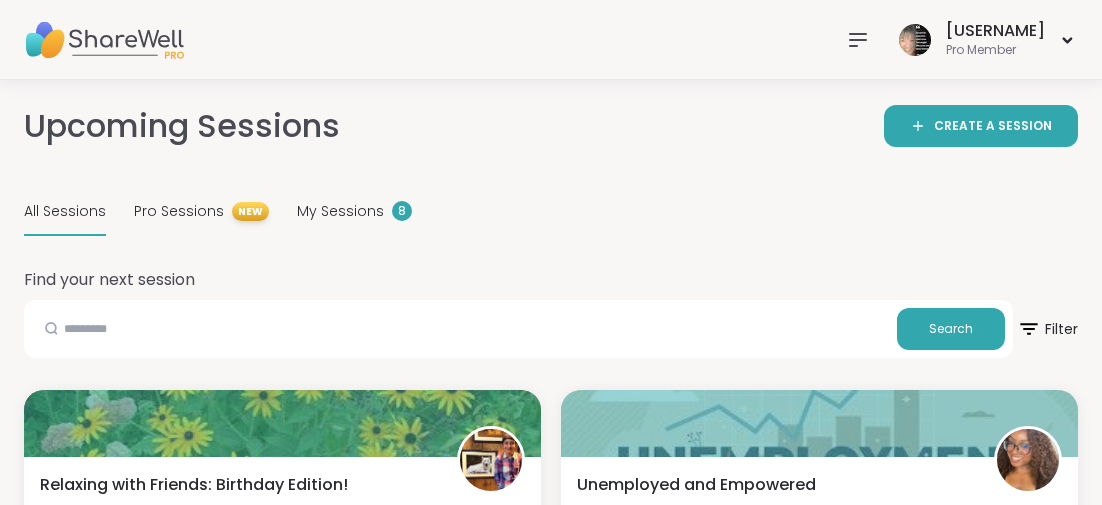 scroll, scrollTop: 2899, scrollLeft: 0, axis: vertical 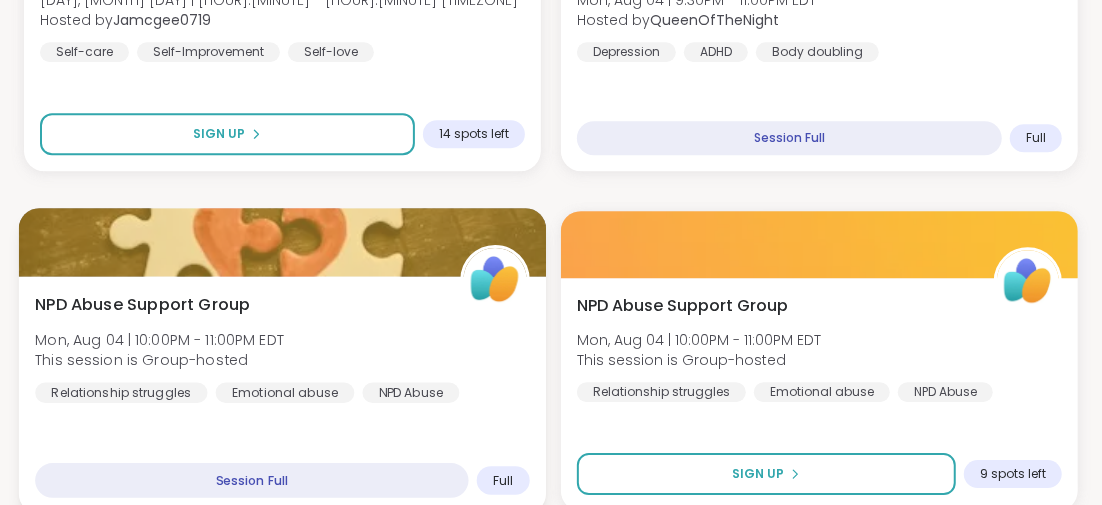 click on "NPD Abuse Support Group" at bounding box center (142, 304) 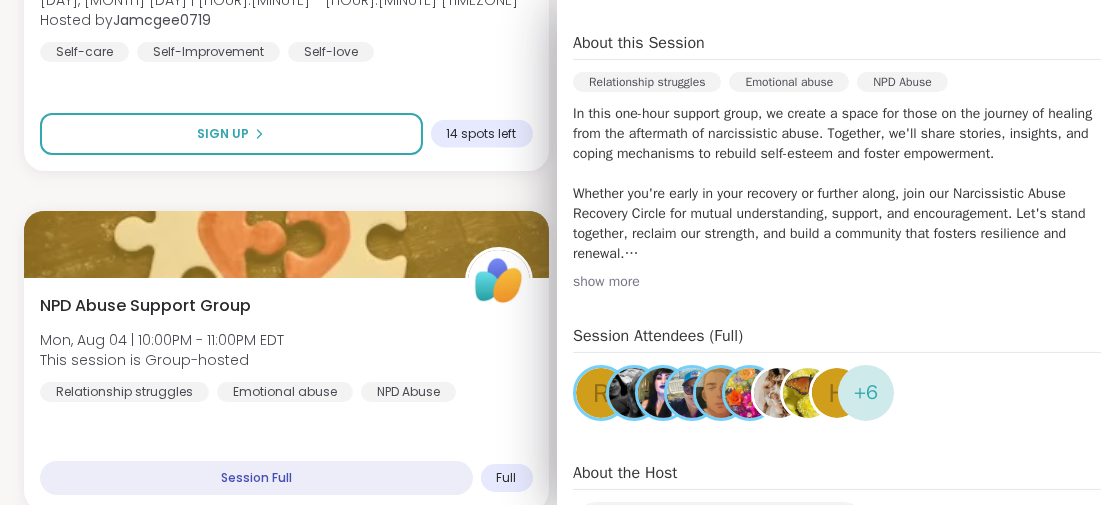 scroll, scrollTop: 499, scrollLeft: 0, axis: vertical 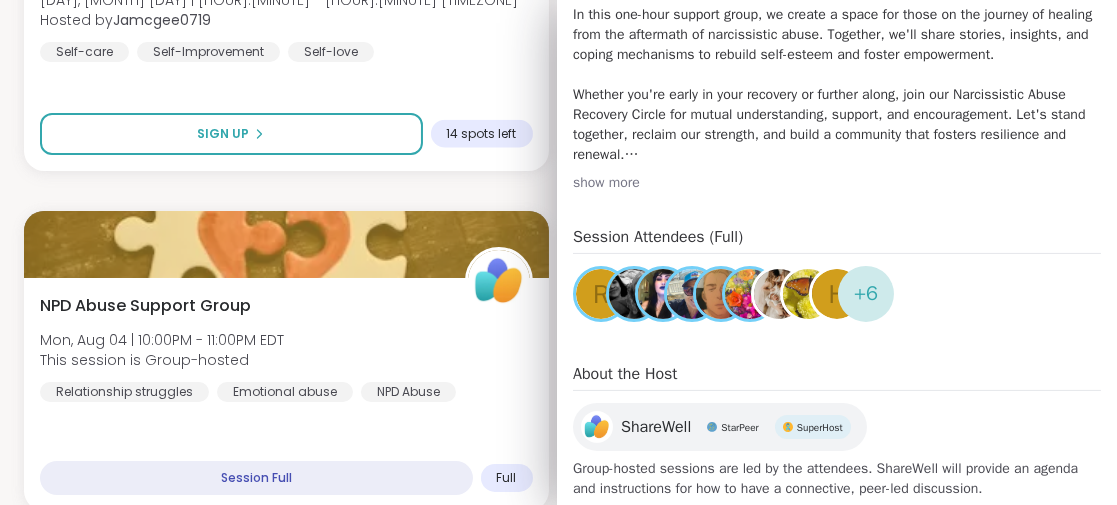 click at bounding box center [779, 294] 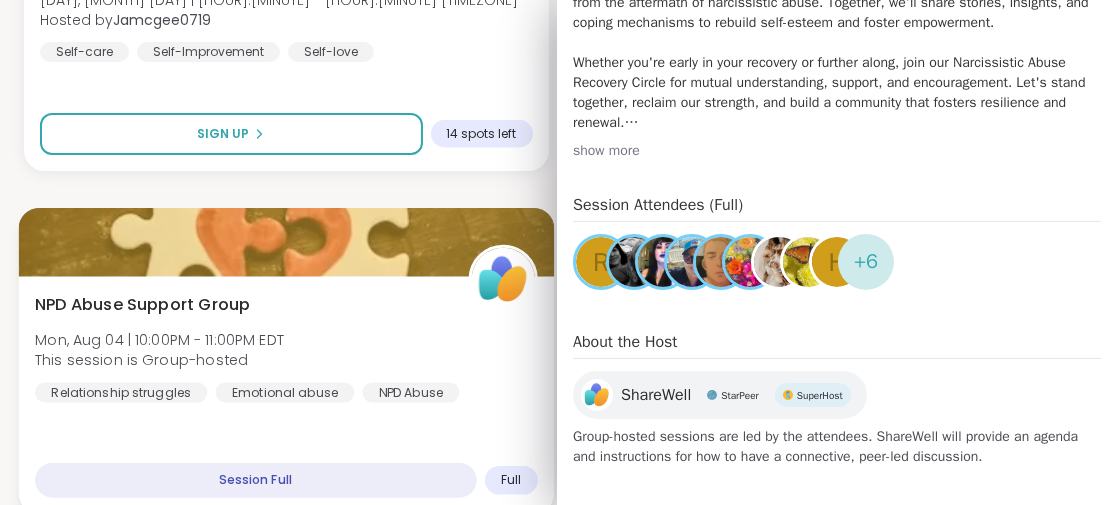 click on "NPD Abuse Support Group [DAY], [MONTH] [DAY] | [HOUR]:[MINUTE] - [HOUR]:[MINUTE] [TIMEZONE] This session is Group-hosted Relationship struggles Emotional abuse NPD Abuse" at bounding box center (286, 347) 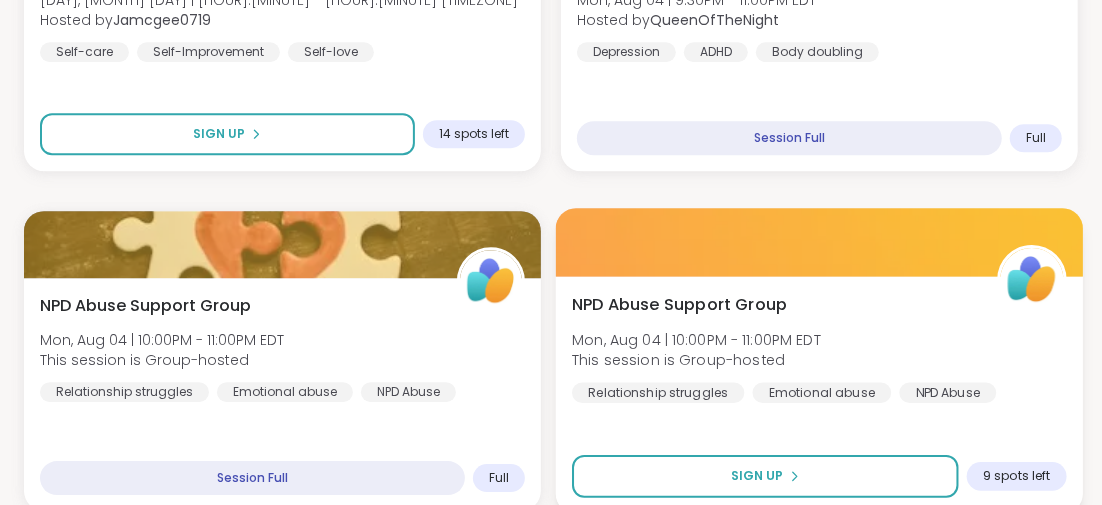 click on "NPD Abuse Support Group" at bounding box center [679, 304] 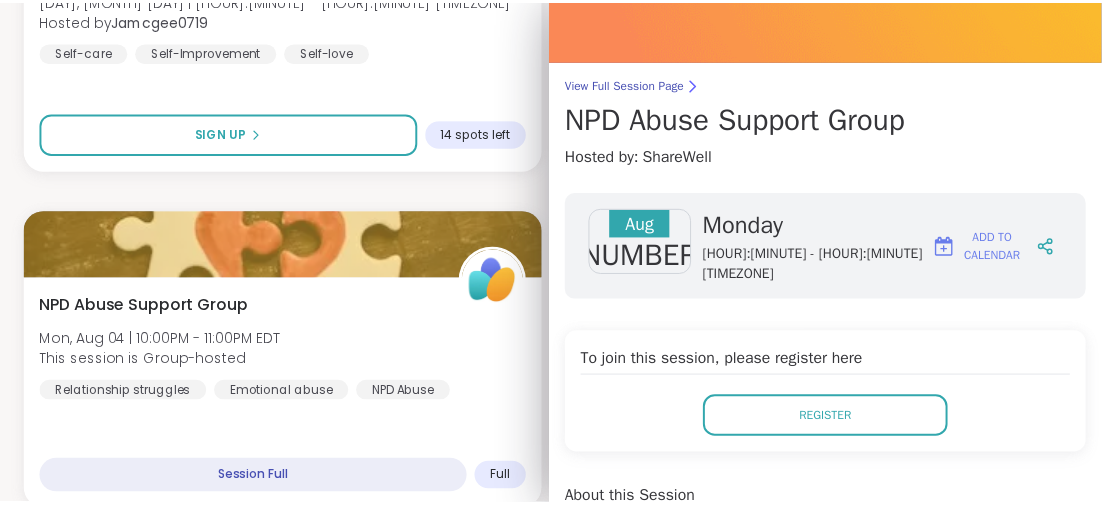 scroll, scrollTop: 0, scrollLeft: 0, axis: both 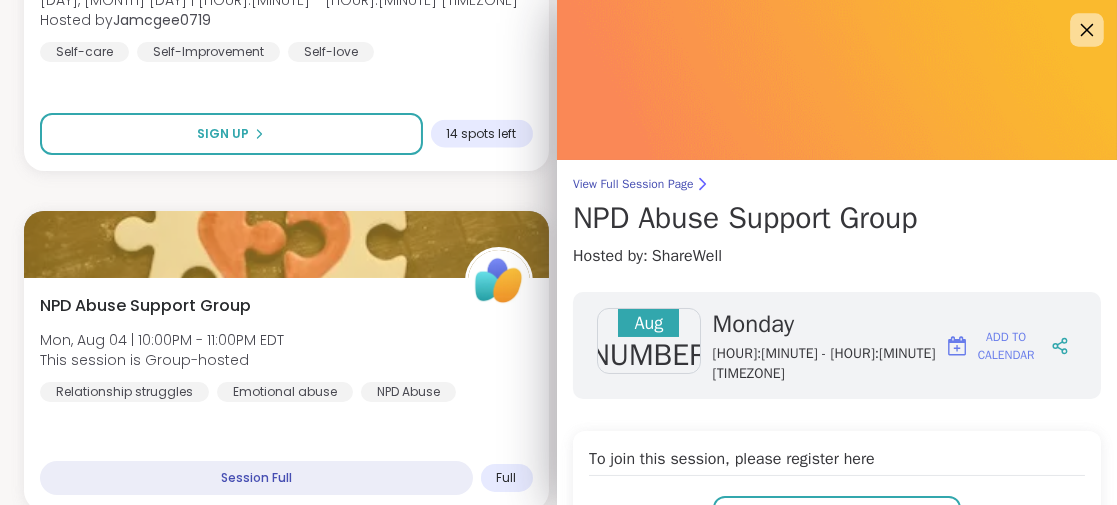 click 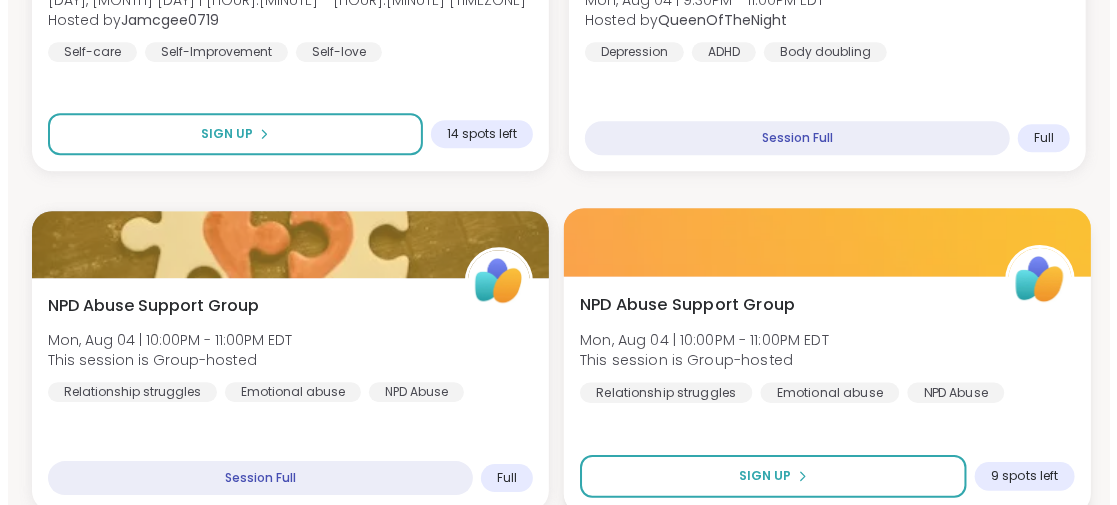 scroll, scrollTop: 3100, scrollLeft: 0, axis: vertical 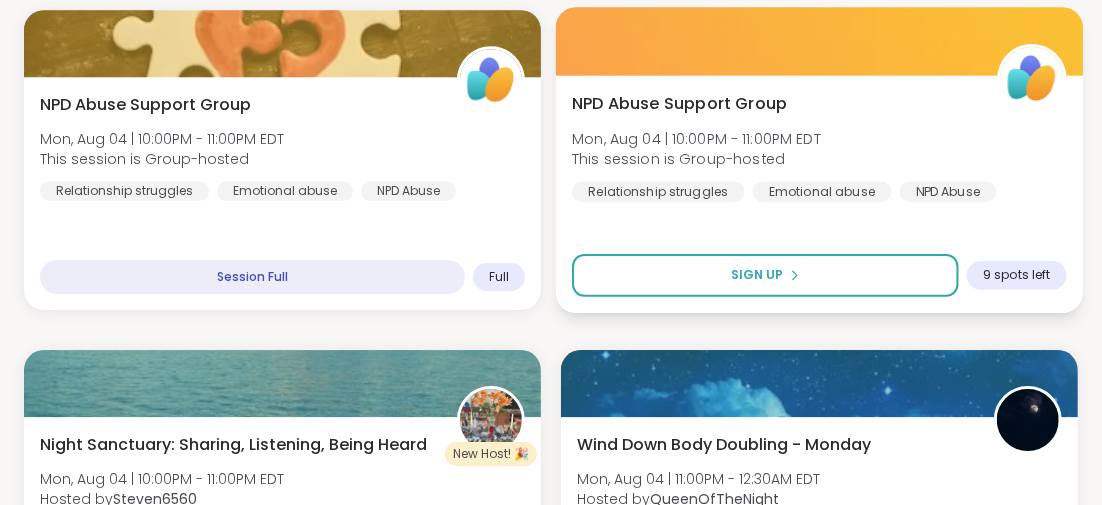 click on "NPD Abuse Support Group" at bounding box center [679, 103] 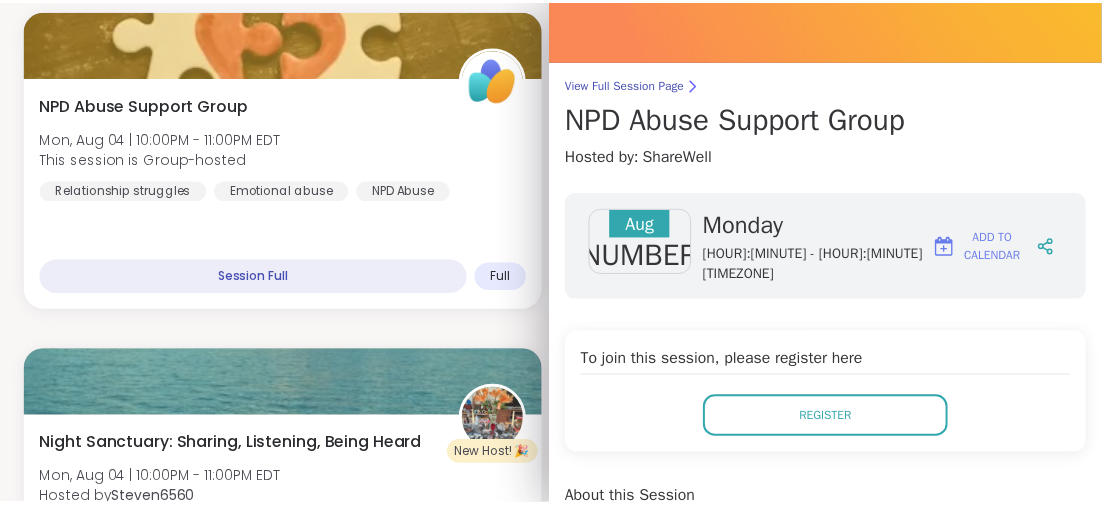 scroll, scrollTop: 0, scrollLeft: 0, axis: both 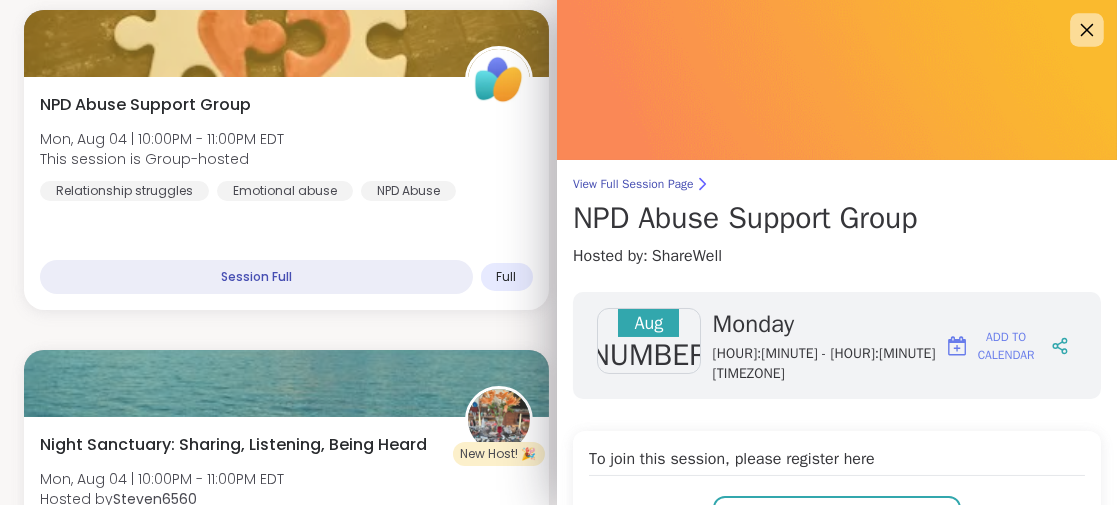 click 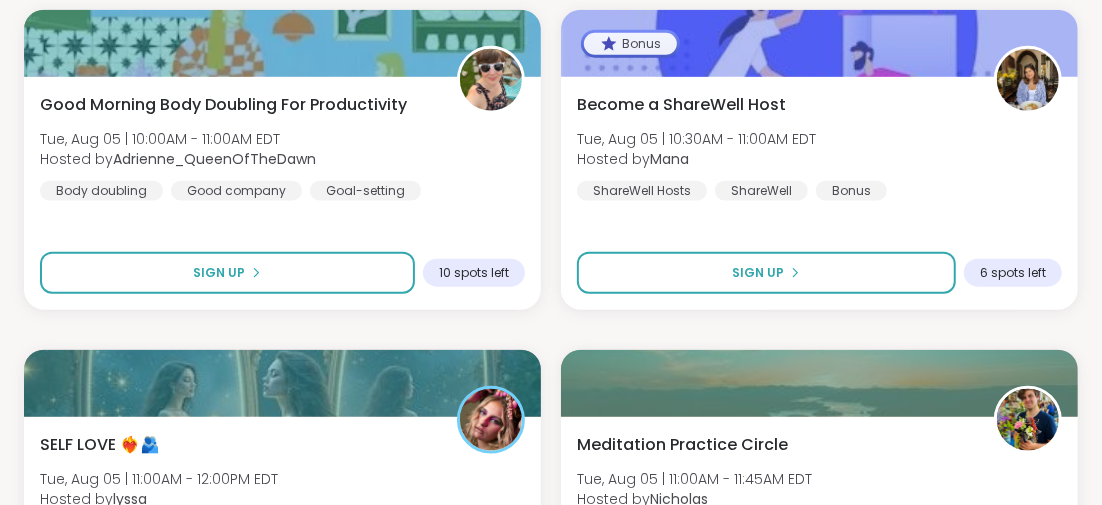 scroll, scrollTop: 4700, scrollLeft: 0, axis: vertical 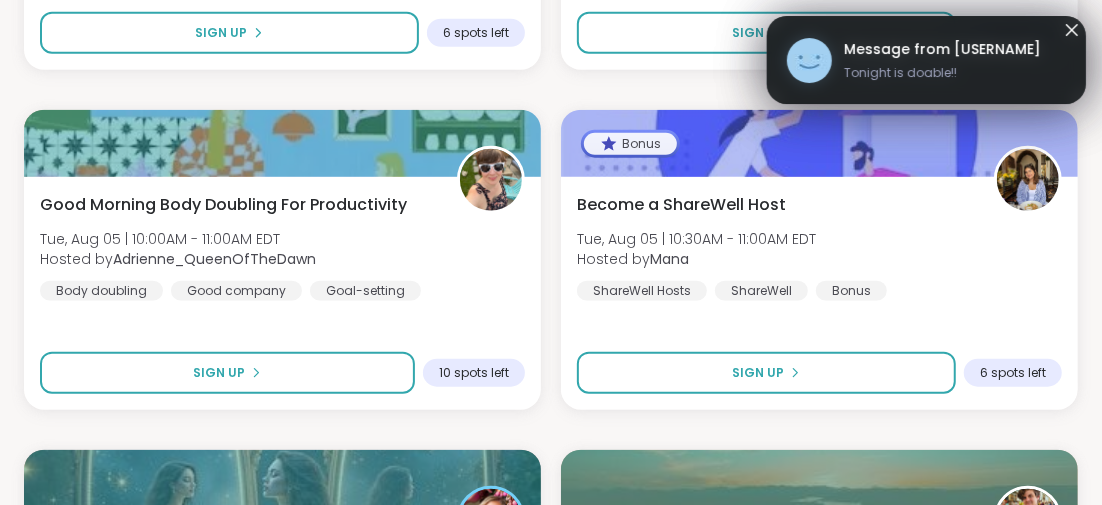 click on "Message from [USERNAME]" at bounding box center (942, 49) 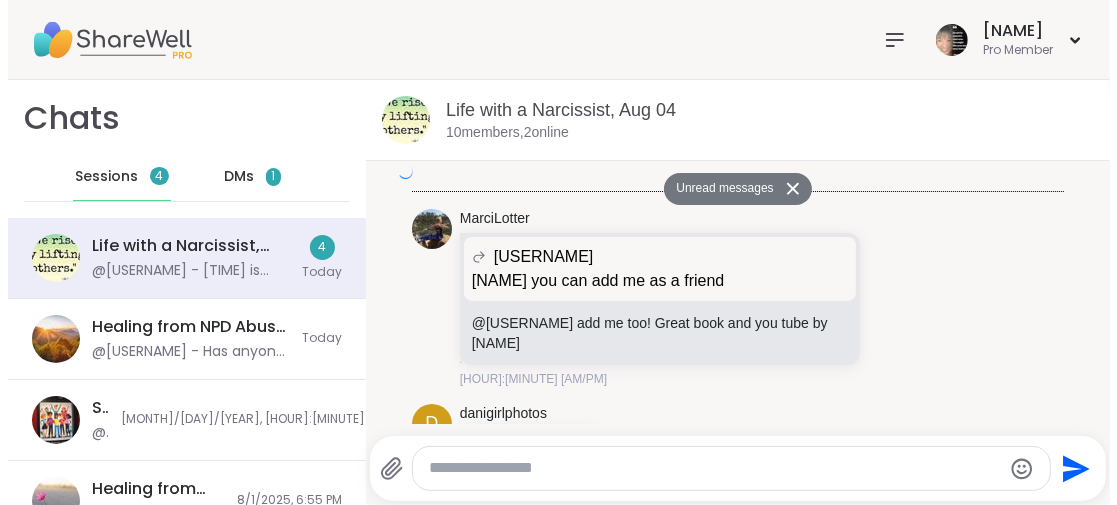 scroll, scrollTop: 0, scrollLeft: 0, axis: both 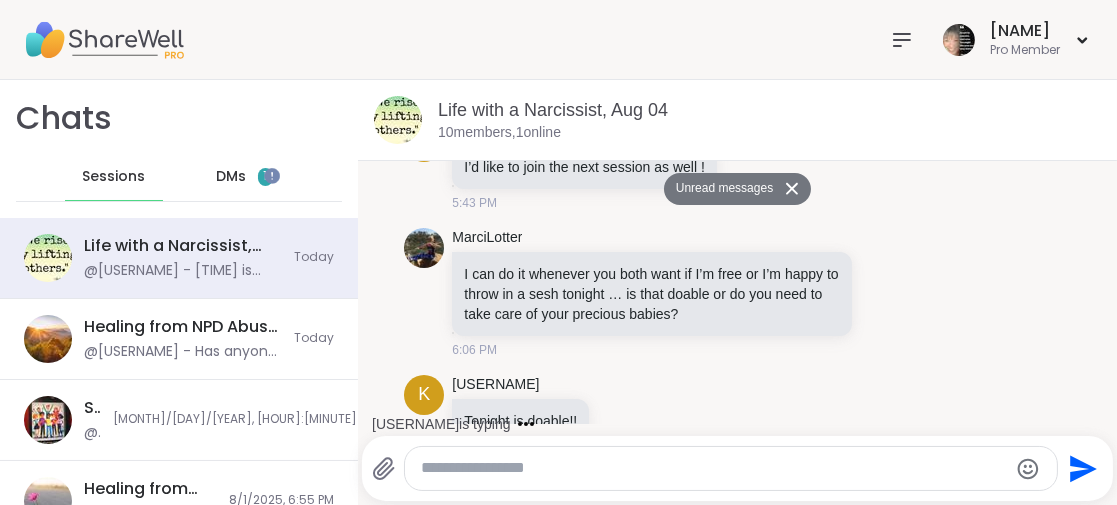 click on "1" at bounding box center (265, 177) 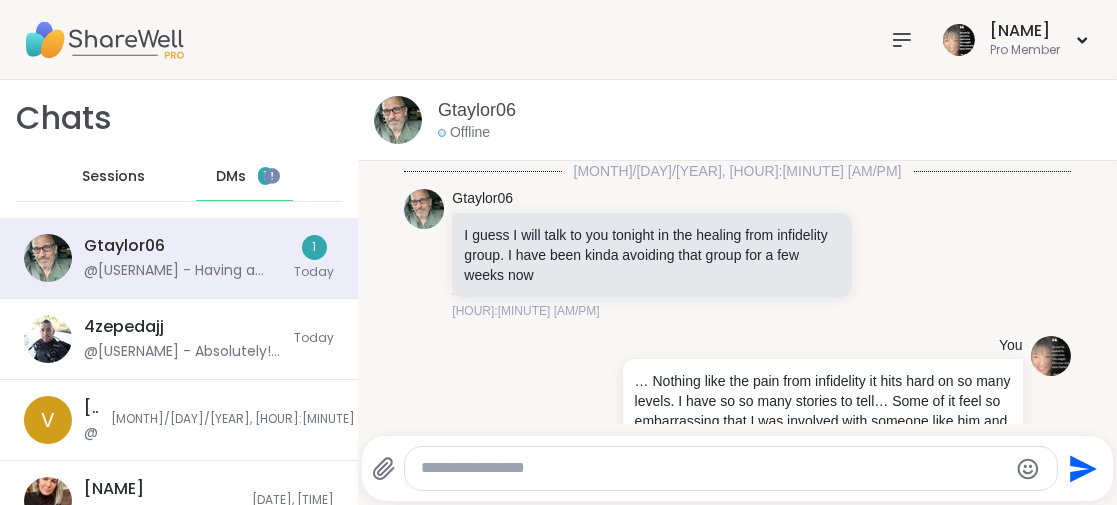scroll, scrollTop: 4755, scrollLeft: 0, axis: vertical 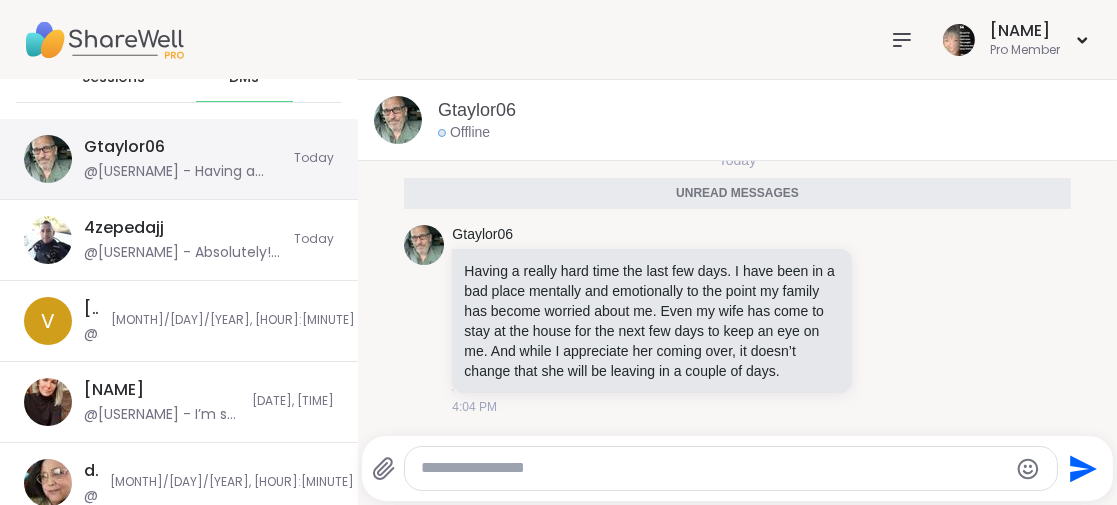 click on "[NAME] @[USERNAME] - Having a really hard time the last few days. I have been in a bad place mentally and emotionally to the point my family has become worried about me. Even my wife has come to stay at the house for the next few days to keep an eye on me. And while I appreciate her coming over, it doesn’t change that she will be leaving in a couple of days." at bounding box center [183, 159] 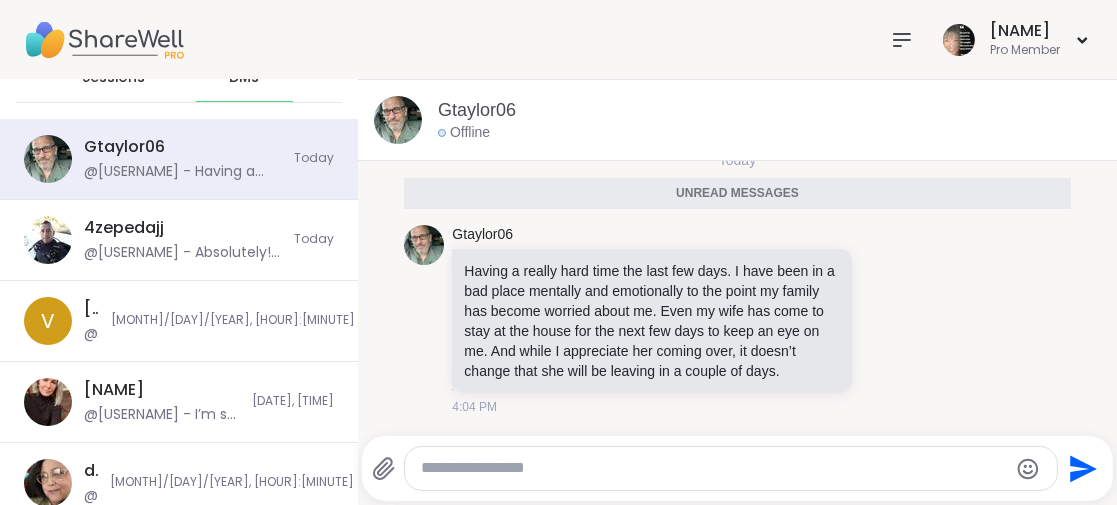 click at bounding box center (731, 468) 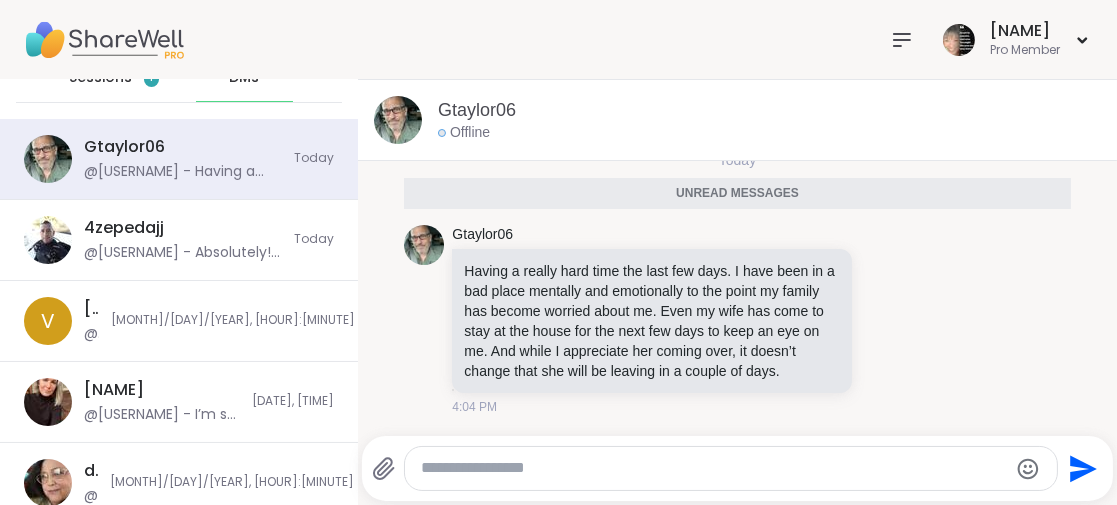 click at bounding box center [714, 468] 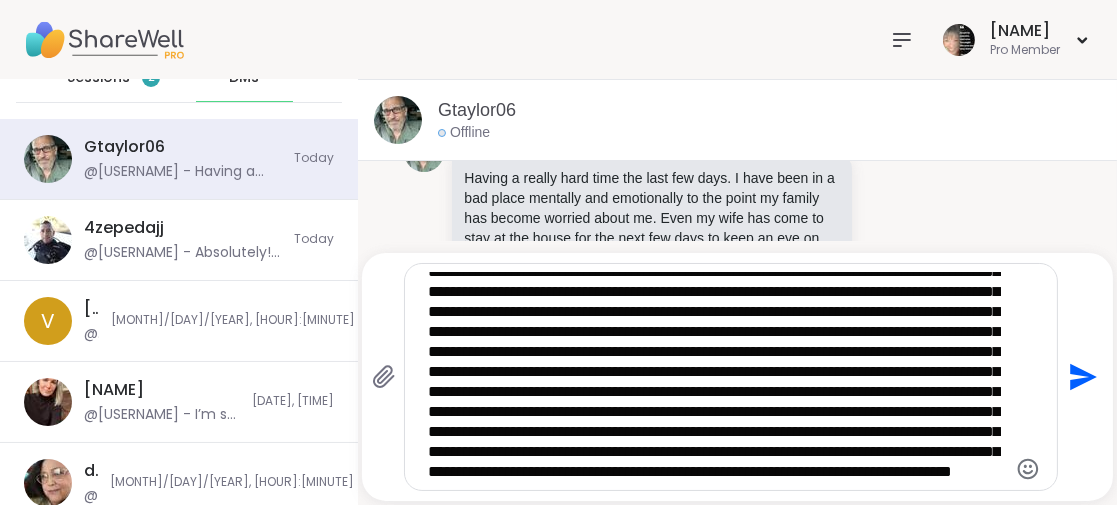 scroll, scrollTop: 0, scrollLeft: 0, axis: both 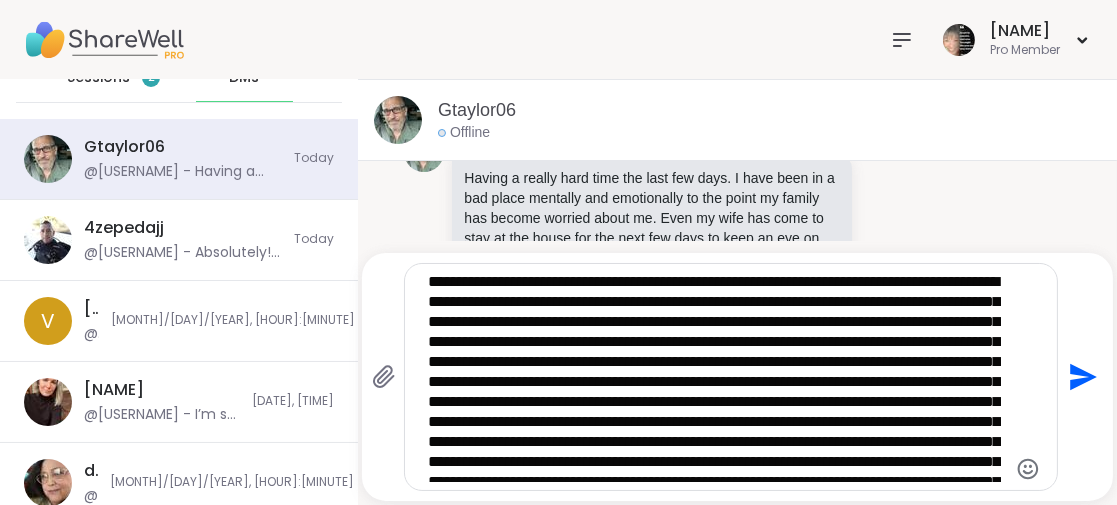 click at bounding box center [714, 377] 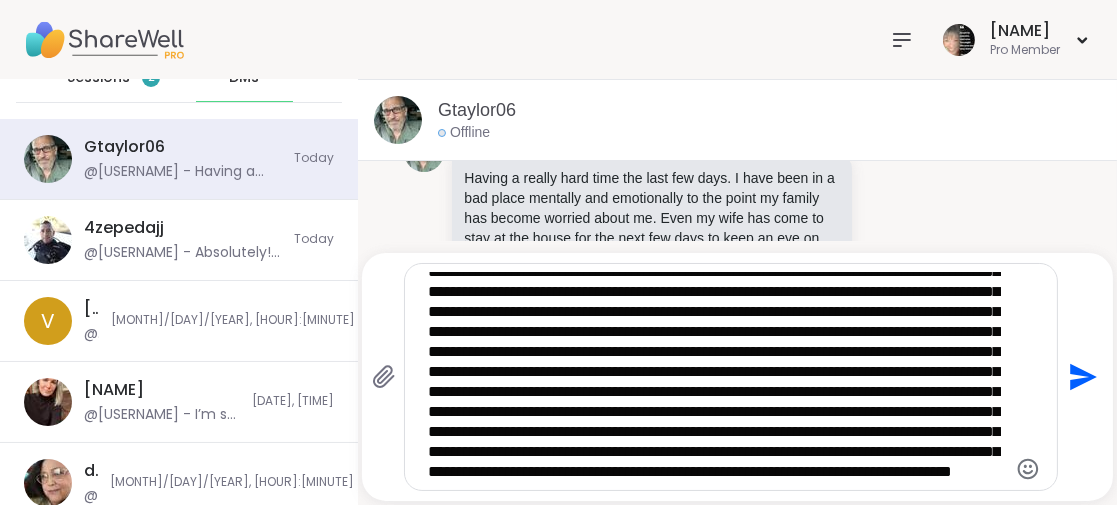 scroll, scrollTop: 150, scrollLeft: 0, axis: vertical 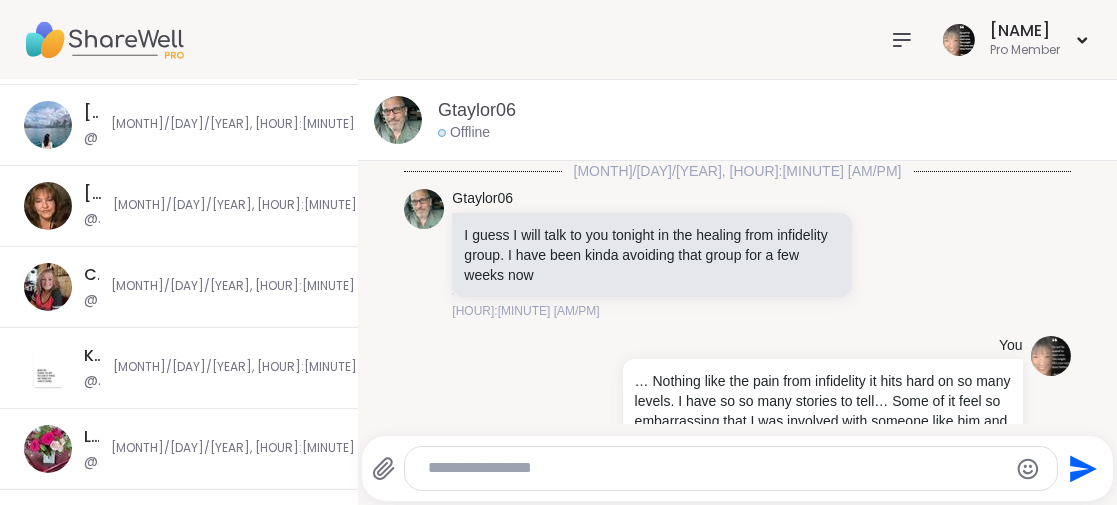 click 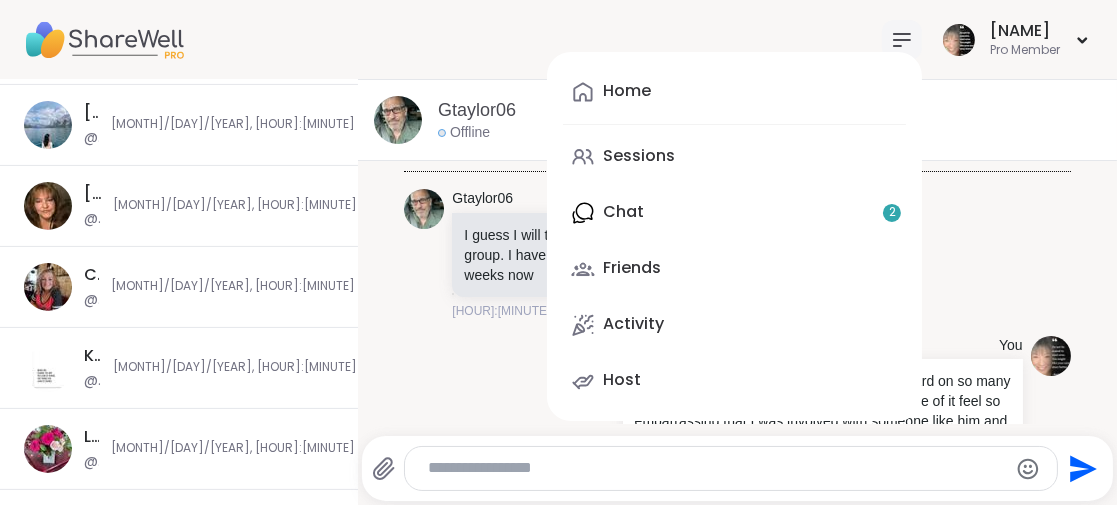 click on "Home Sessions Chat 2 Friends Activity Host" at bounding box center [734, 236] 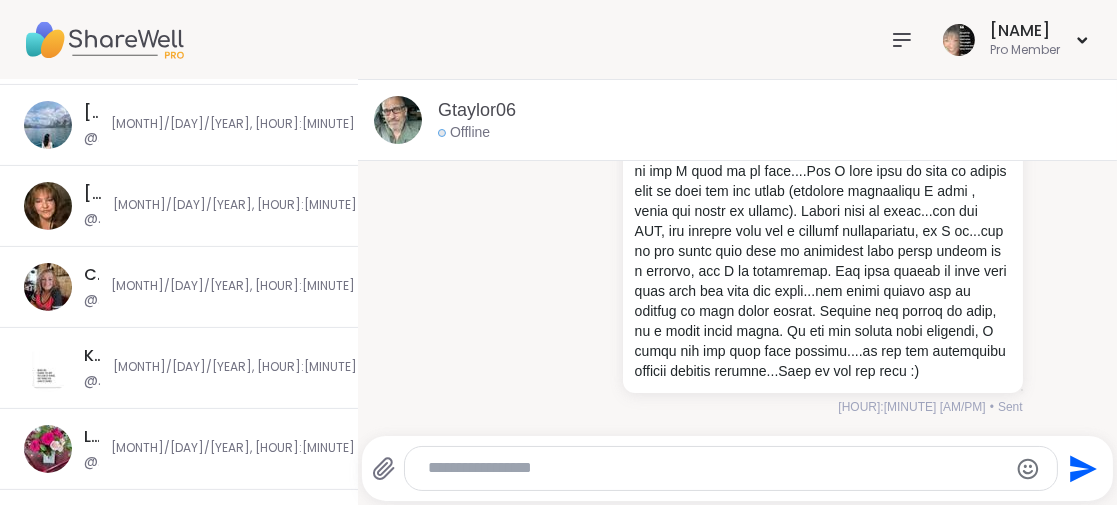 scroll, scrollTop: 4593, scrollLeft: 0, axis: vertical 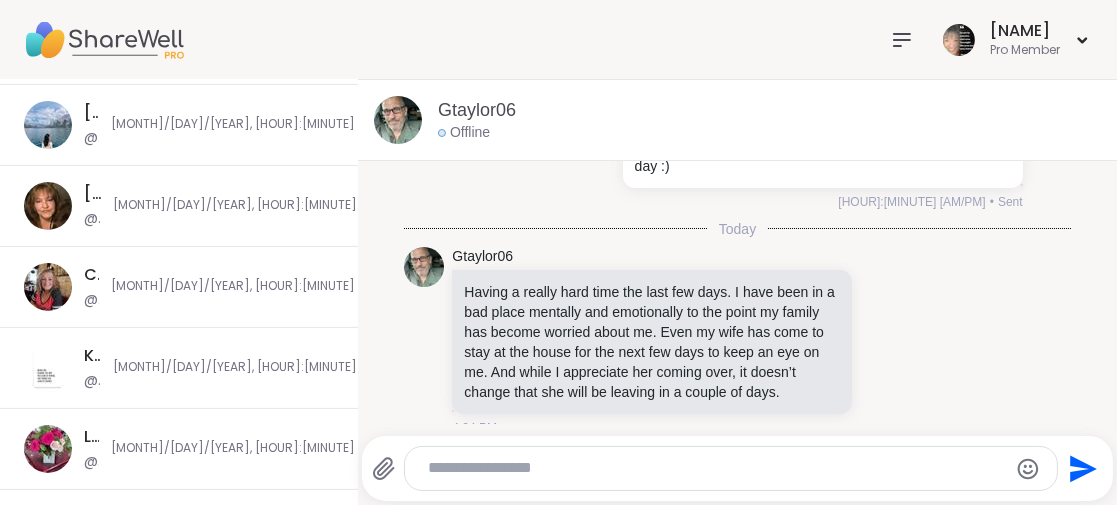 click 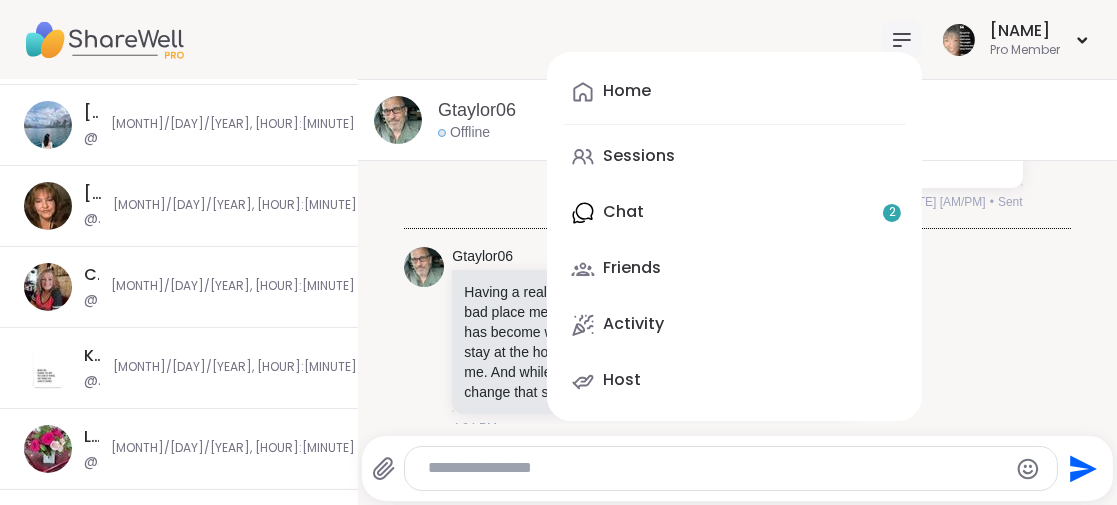 click on "Home Sessions Chat 2 Friends Activity Host" at bounding box center (734, 236) 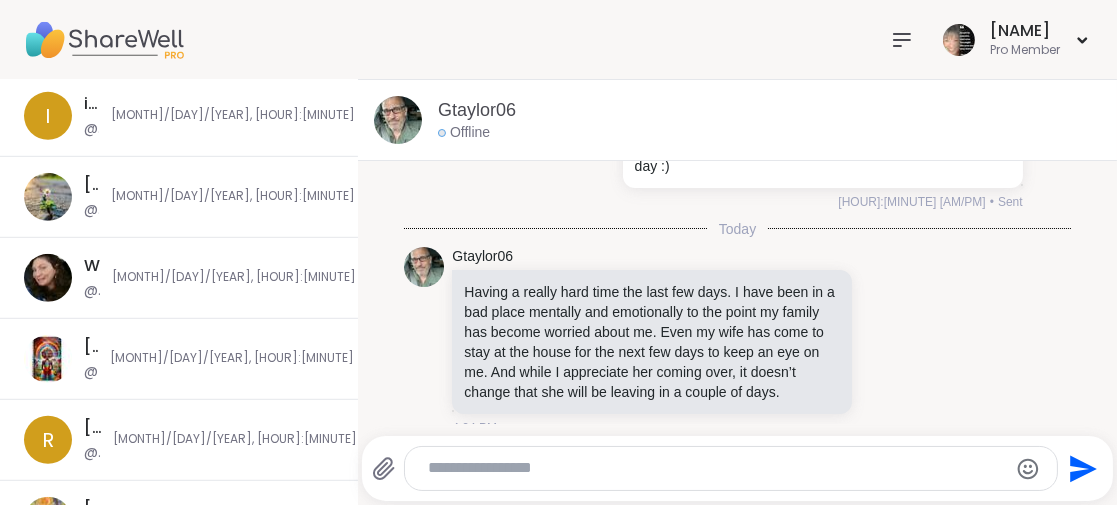 scroll, scrollTop: 1733, scrollLeft: 0, axis: vertical 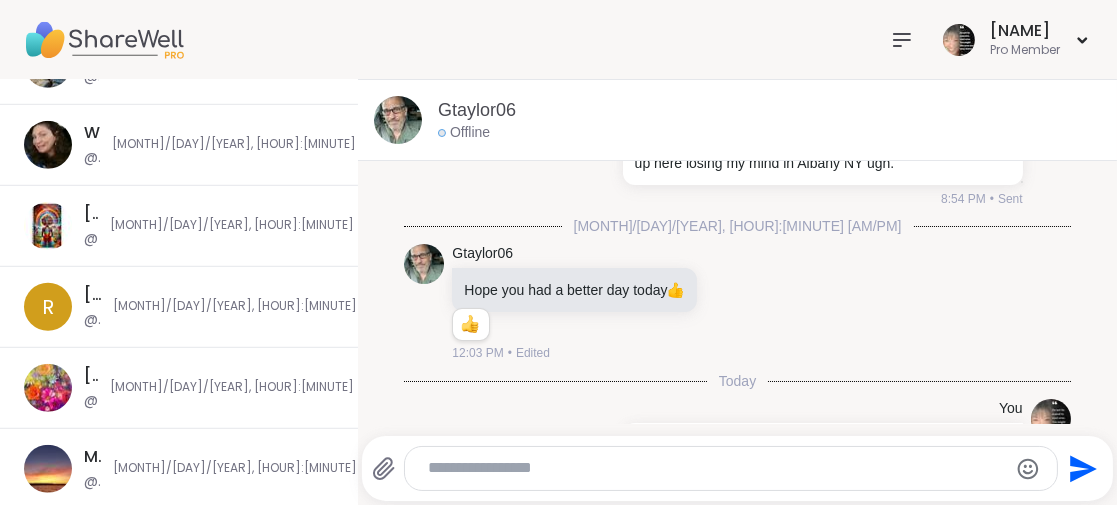 click at bounding box center [104, 40] 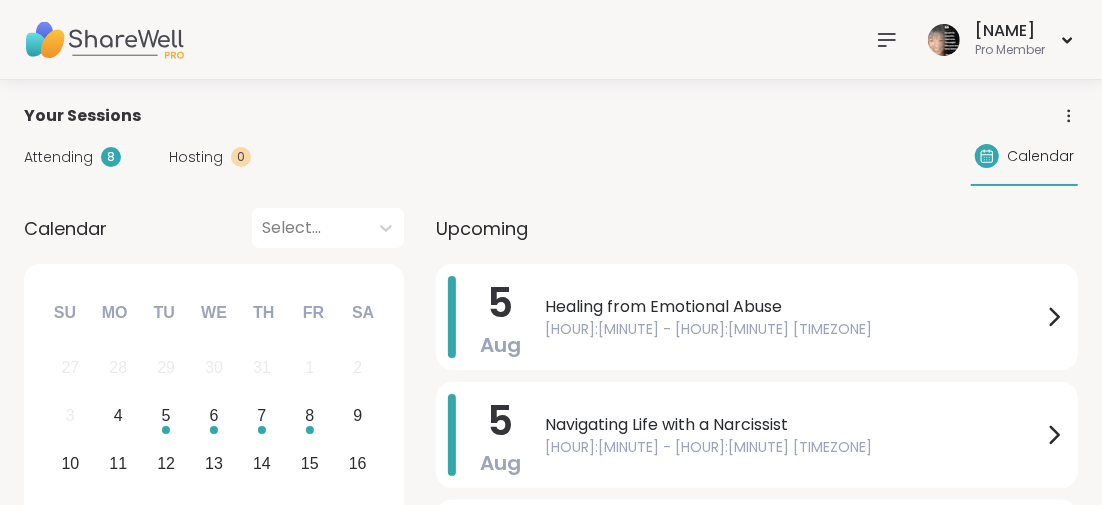click 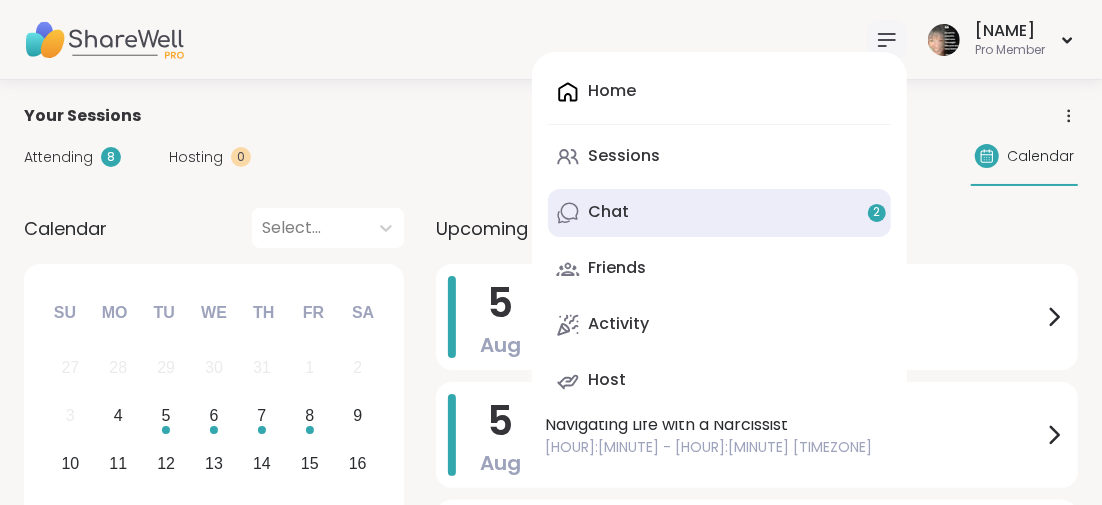click on "2" at bounding box center [877, 212] 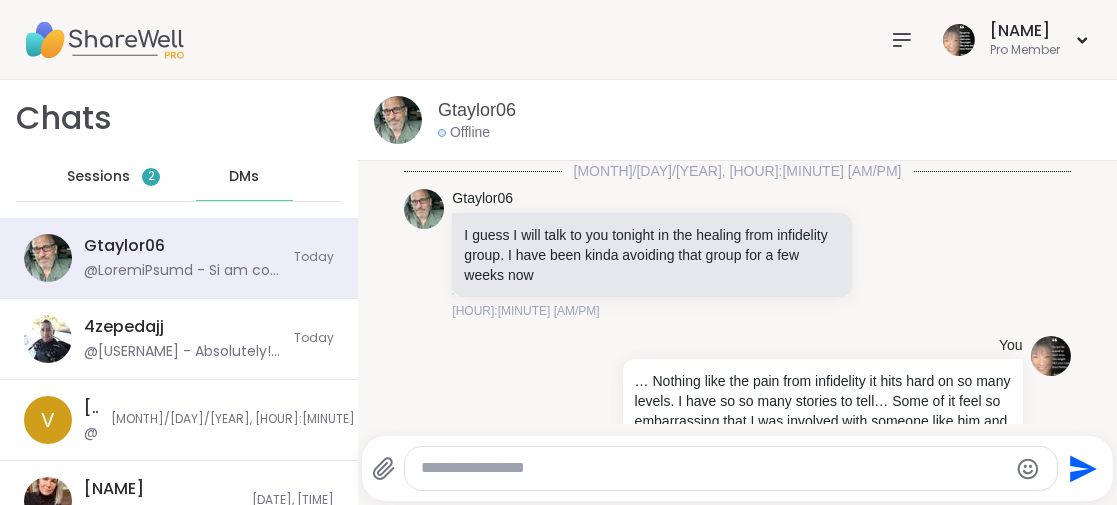 scroll, scrollTop: 5273, scrollLeft: 0, axis: vertical 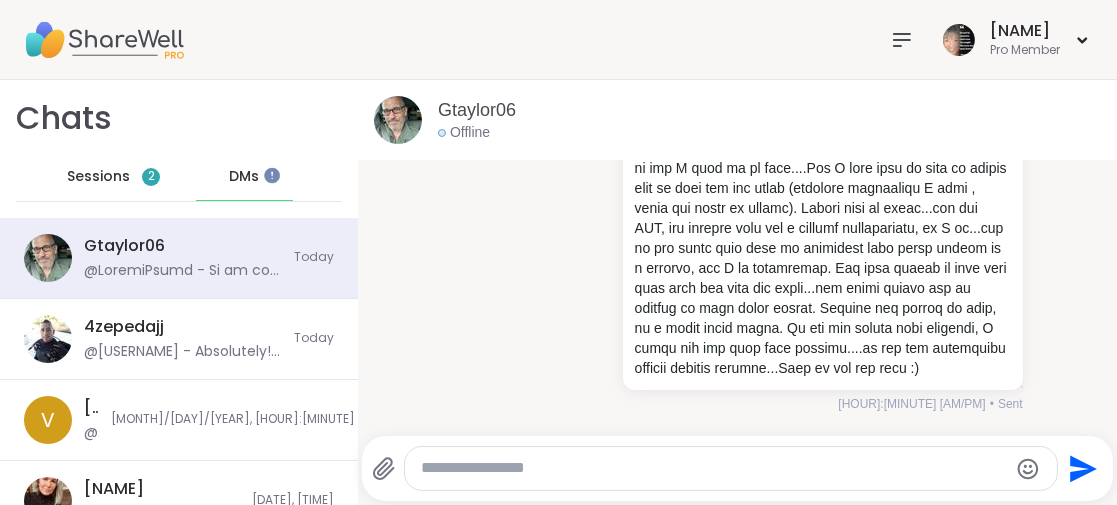 click on "You [HOUR]:[MINUTE] [AM/PM] • Sent" at bounding box center (737, 137) 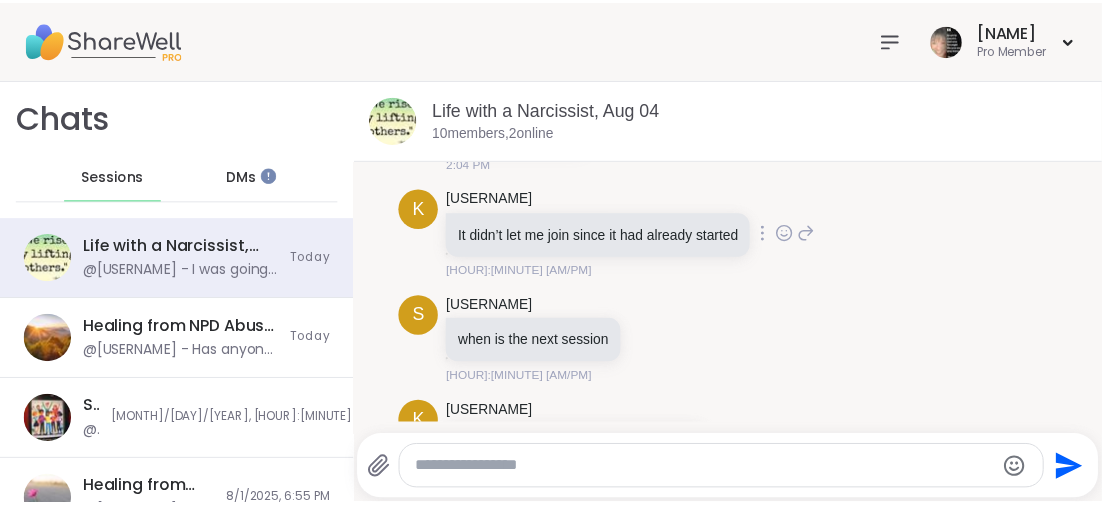 scroll, scrollTop: 3250, scrollLeft: 0, axis: vertical 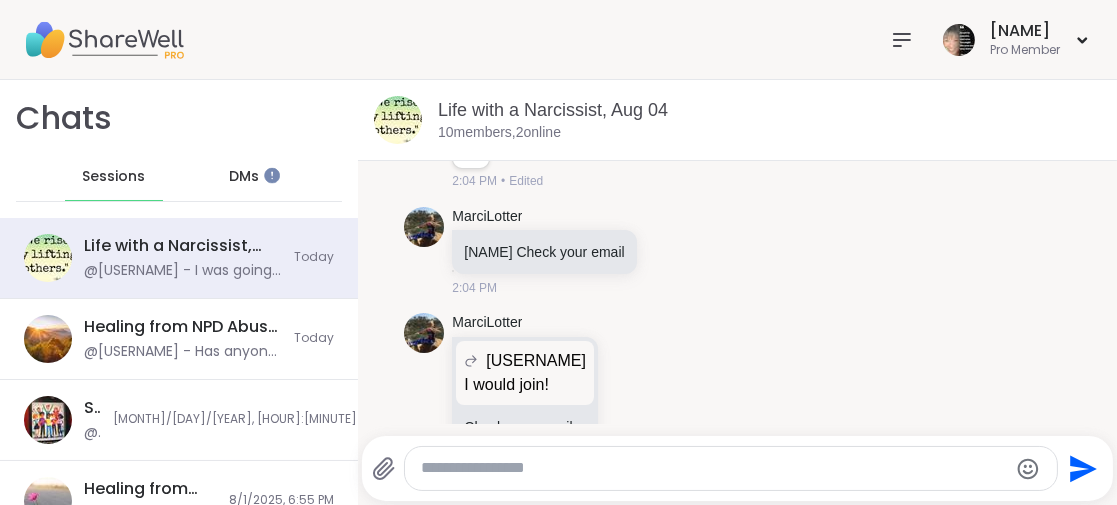 click 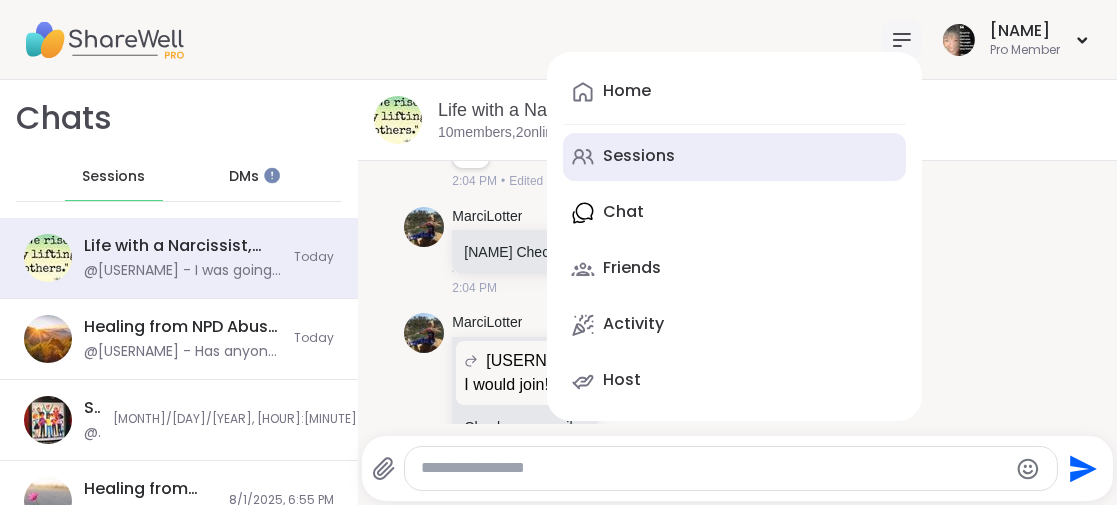 click on "Sessions" at bounding box center (734, 157) 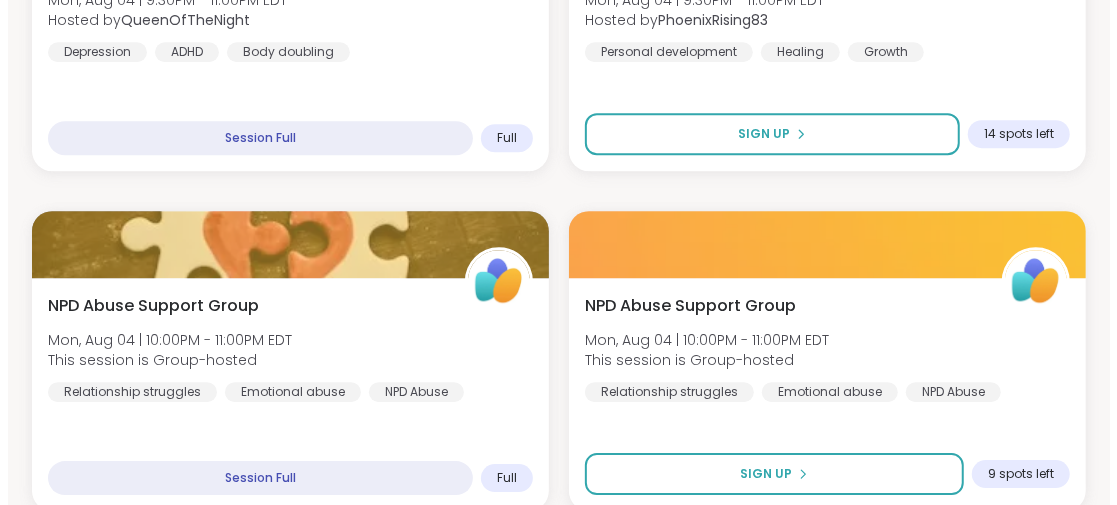 scroll, scrollTop: 2700, scrollLeft: 0, axis: vertical 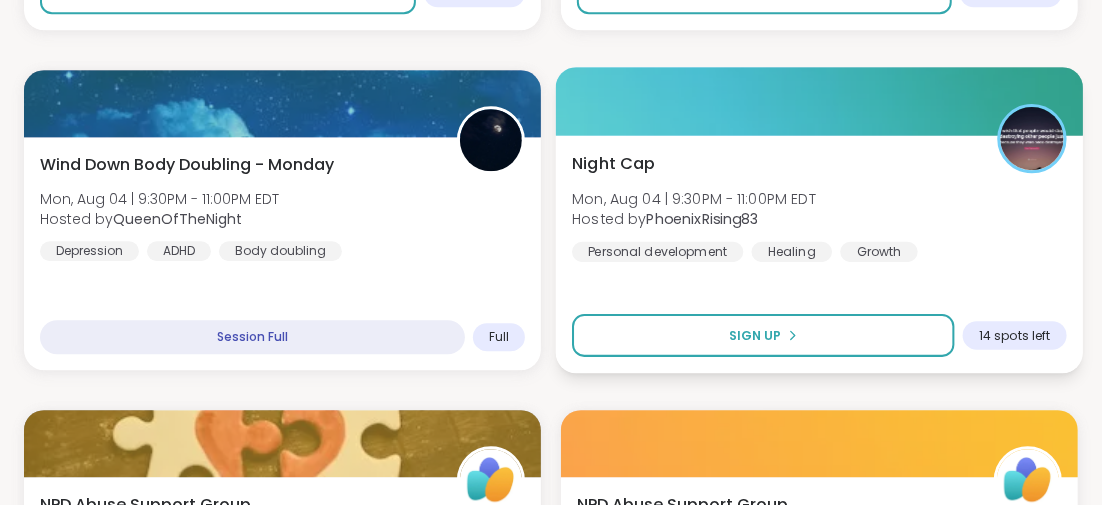 click on "Night Cap" at bounding box center (614, 163) 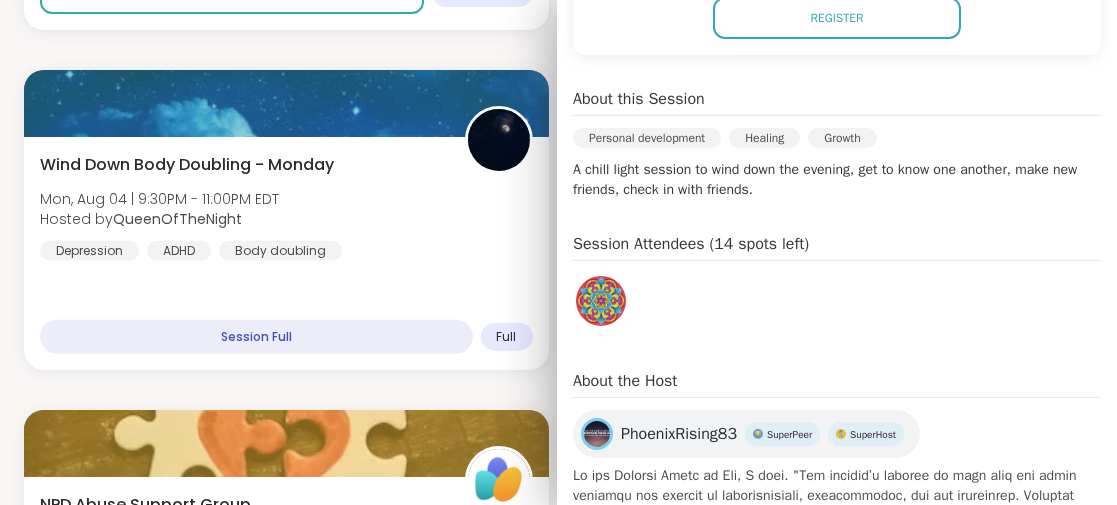 scroll, scrollTop: 598, scrollLeft: 0, axis: vertical 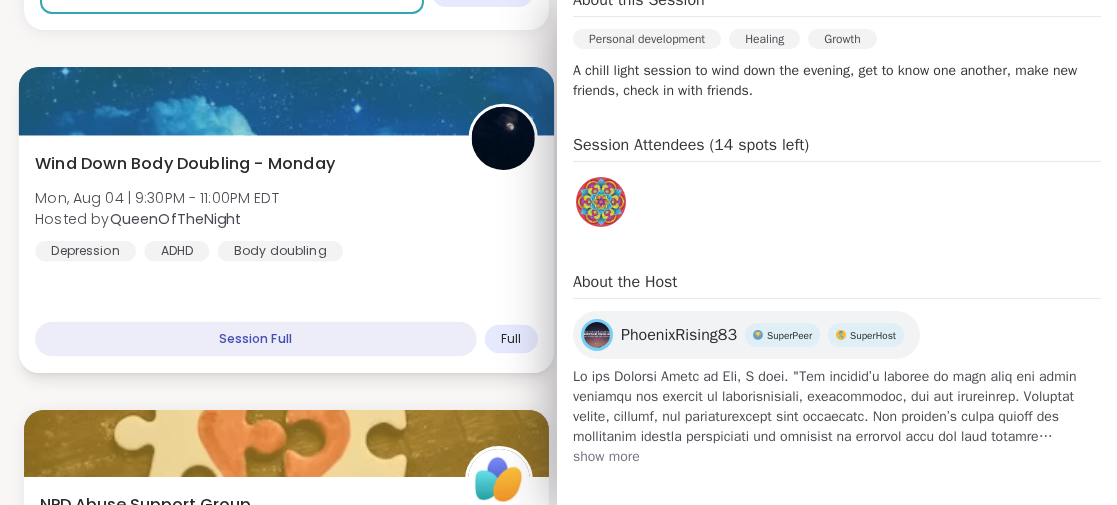 click on "Wind Down Body Doubling - Monday [DAY], [MONTH] [DAY] | [HOUR]:[MINUTE] - [HOUR]:[MINUTE] [TIMEZONE] Hosted by  [USERNAME] Depression ADHD Body doubling" at bounding box center [286, 206] 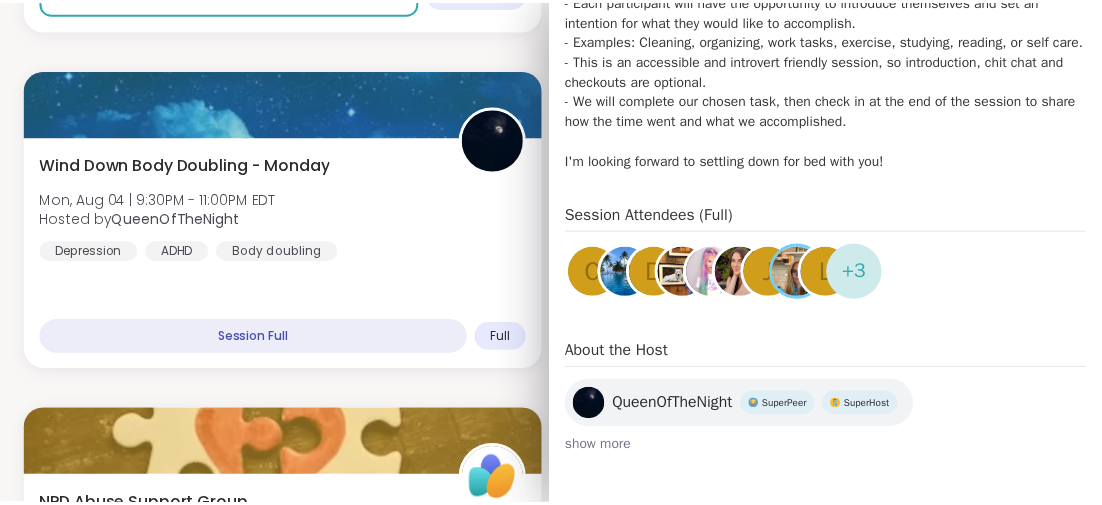 scroll, scrollTop: 0, scrollLeft: 0, axis: both 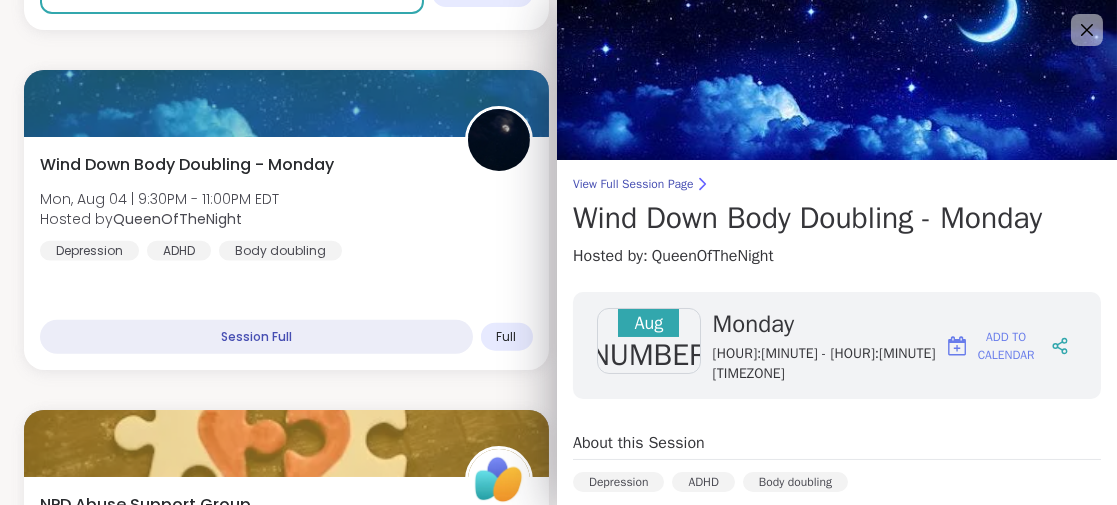 drag, startPoint x: 1063, startPoint y: 19, endPoint x: 1026, endPoint y: 42, distance: 43.56604 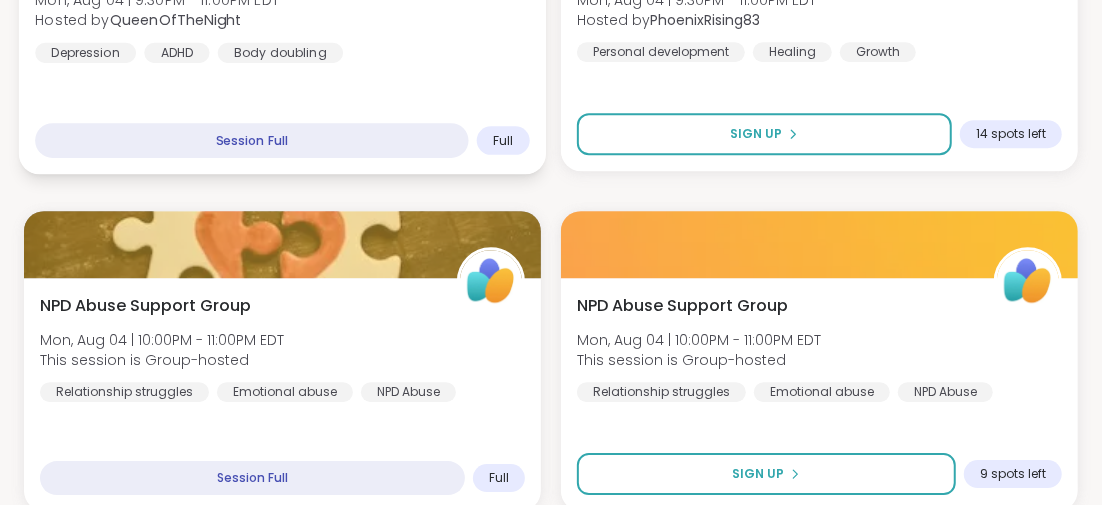 scroll, scrollTop: 2700, scrollLeft: 0, axis: vertical 